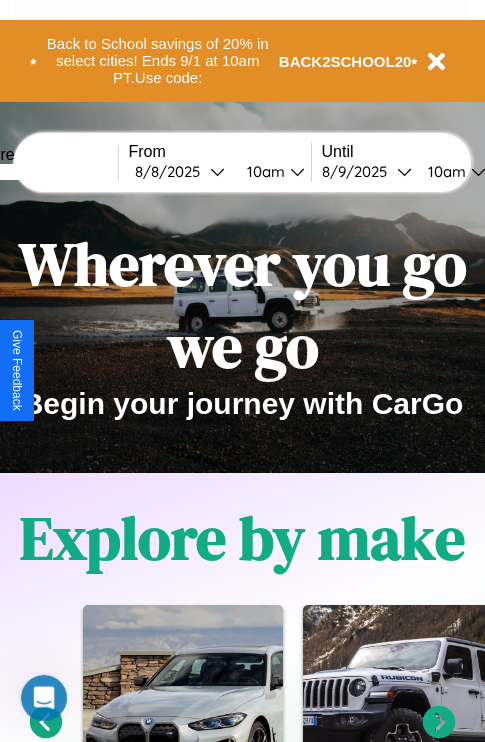 scroll, scrollTop: 0, scrollLeft: 0, axis: both 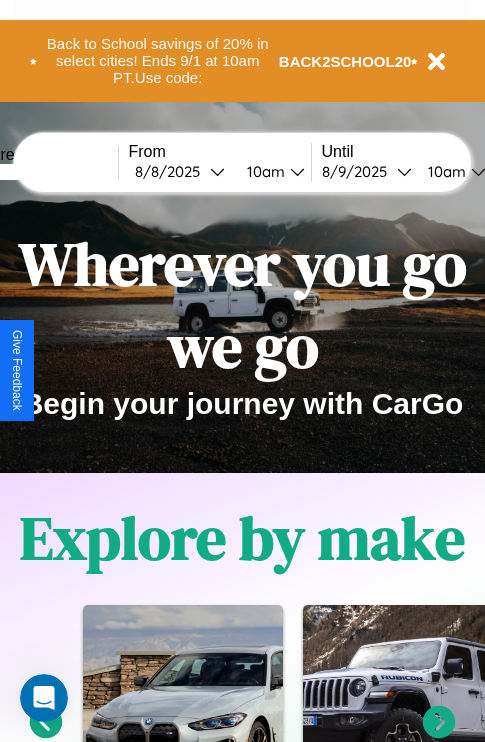 click at bounding box center [43, 172] 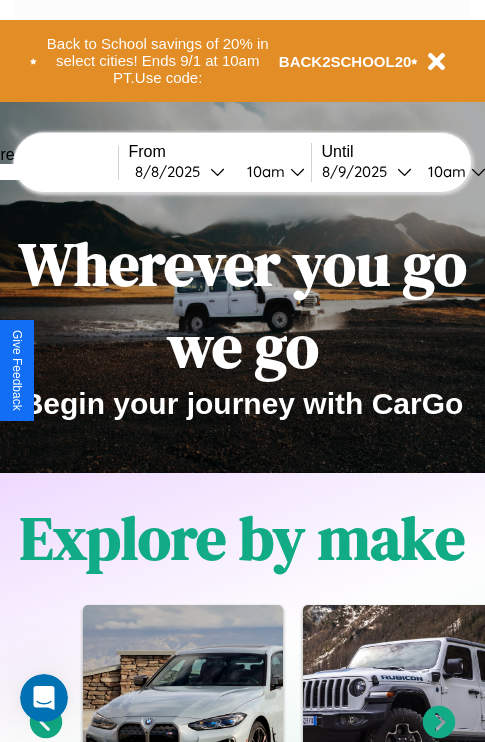 type on "*****" 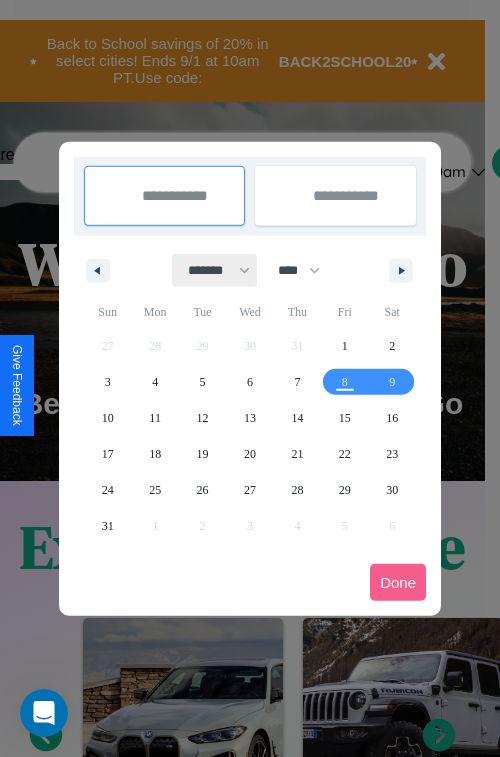 click on "******* ******** ***** ***** *** **** **** ****** ********* ******* ******** ********" at bounding box center [215, 270] 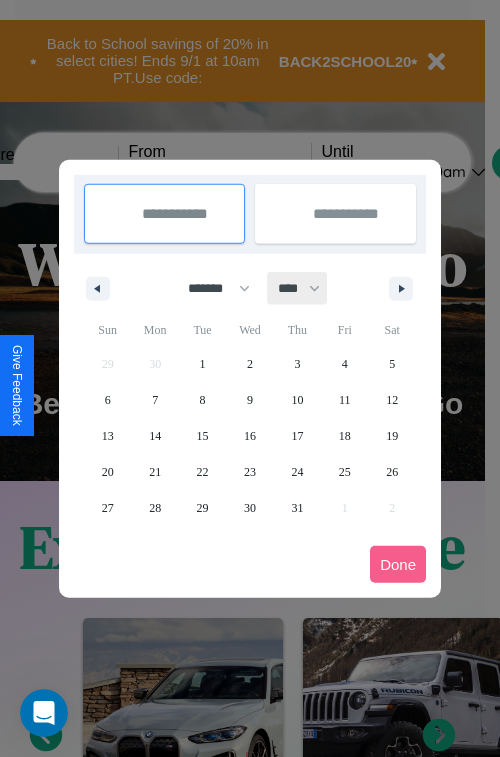 click on "**** **** **** **** **** **** **** **** **** **** **** **** **** **** **** **** **** **** **** **** **** **** **** **** **** **** **** **** **** **** **** **** **** **** **** **** **** **** **** **** **** **** **** **** **** **** **** **** **** **** **** **** **** **** **** **** **** **** **** **** **** **** **** **** **** **** **** **** **** **** **** **** **** **** **** **** **** **** **** **** **** **** **** **** **** **** **** **** **** **** **** **** **** **** **** **** **** **** **** **** **** **** **** **** **** **** **** **** **** **** **** **** **** **** **** **** **** **** **** **** ****" at bounding box center (298, 288) 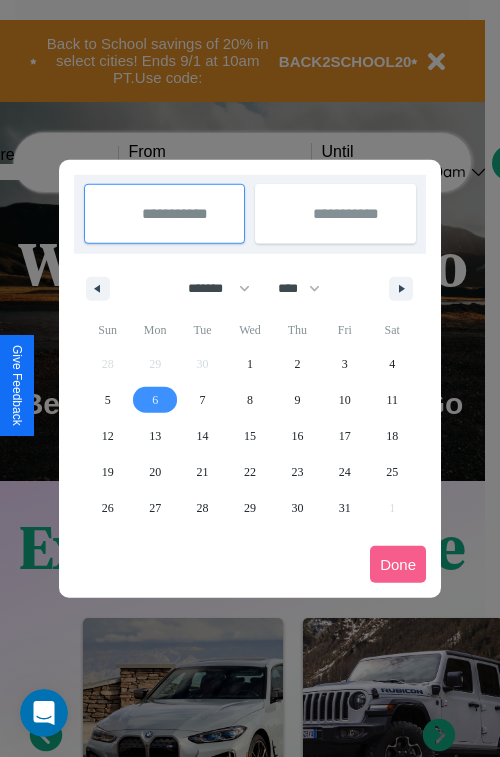 click on "6" at bounding box center (155, 400) 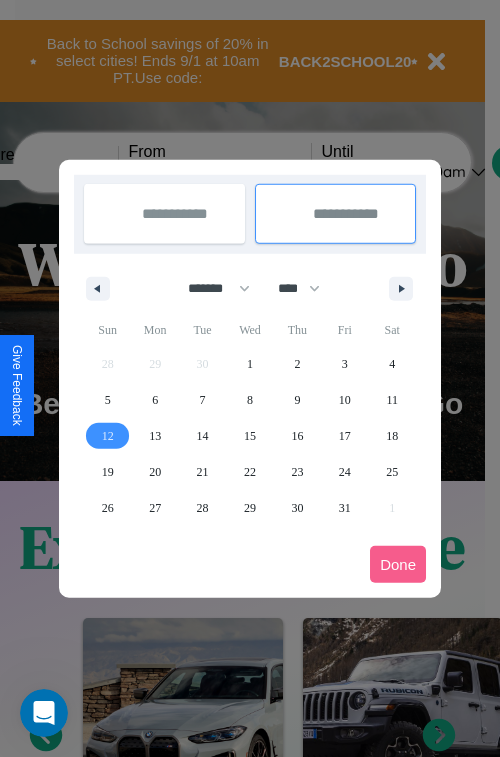 click on "12" at bounding box center (108, 436) 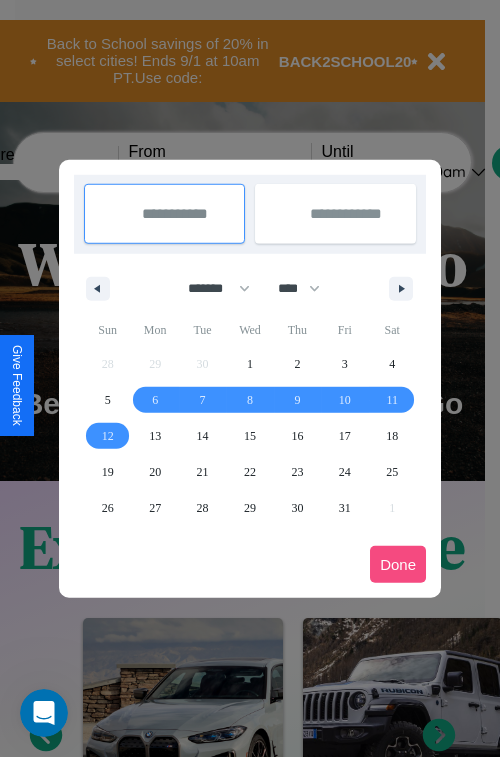 click on "Done" at bounding box center [398, 564] 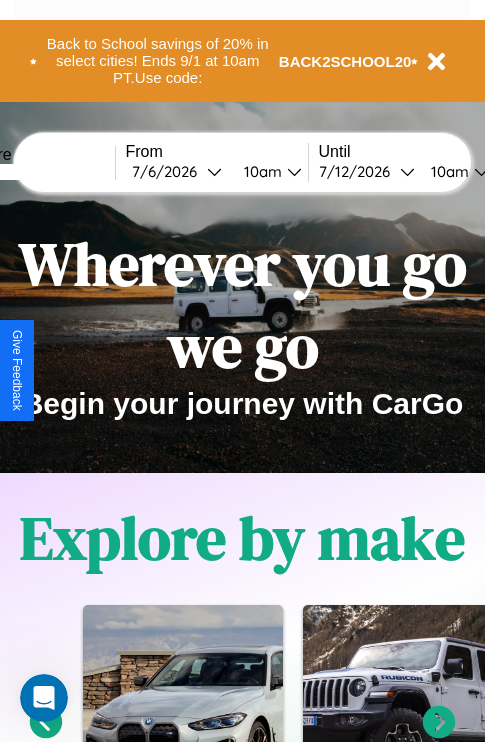 click on "10am" at bounding box center (260, 171) 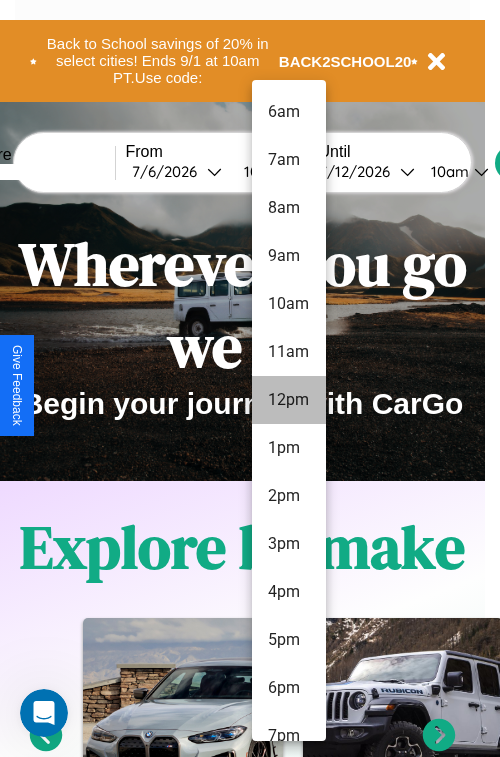 click on "4pm" at bounding box center (289, 592) 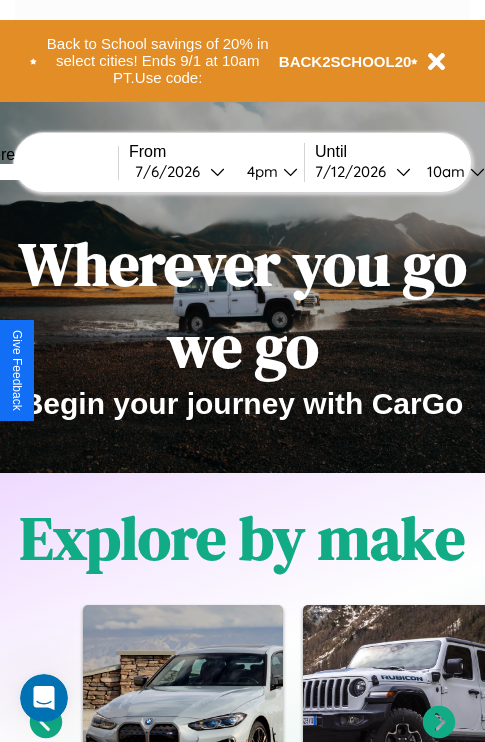 click on "10am" at bounding box center [443, 171] 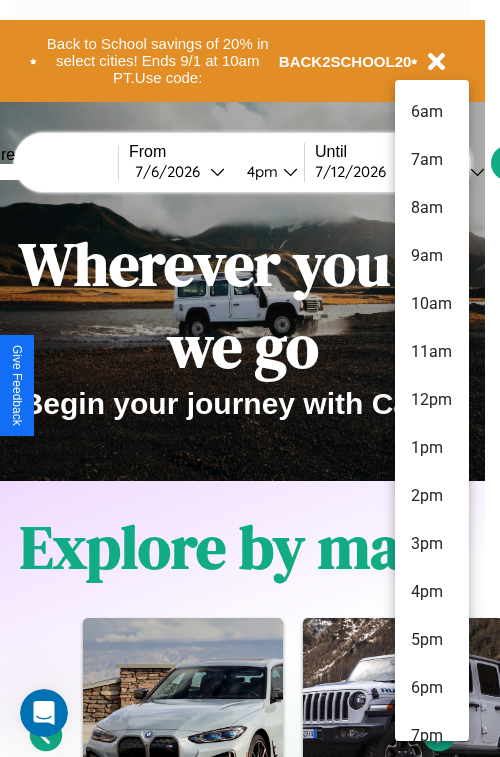 click on "10am" at bounding box center (432, 304) 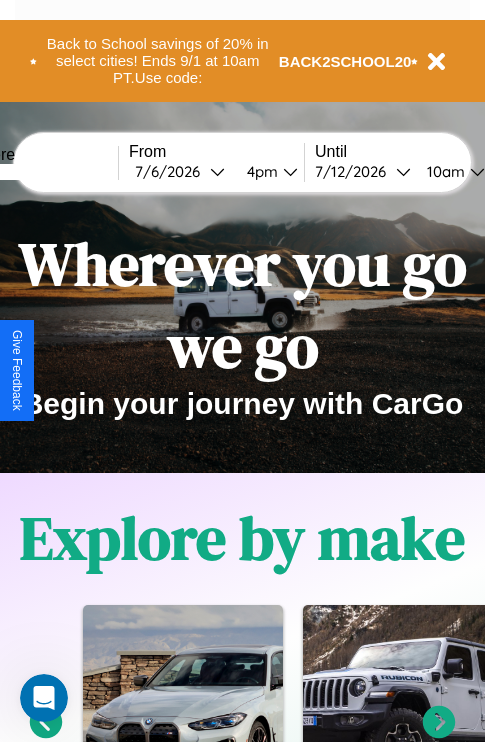 scroll, scrollTop: 0, scrollLeft: 67, axis: horizontal 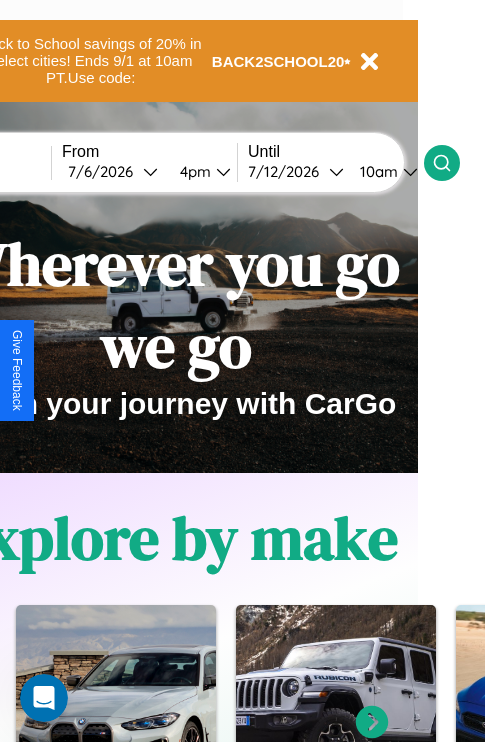 click 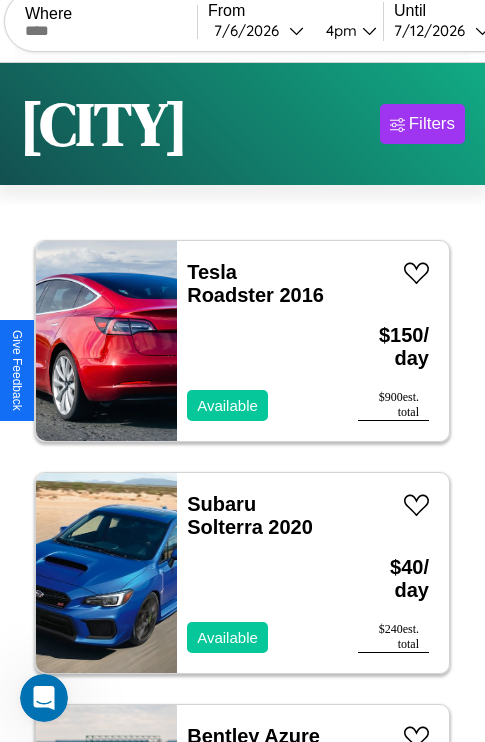 scroll, scrollTop: 95, scrollLeft: 0, axis: vertical 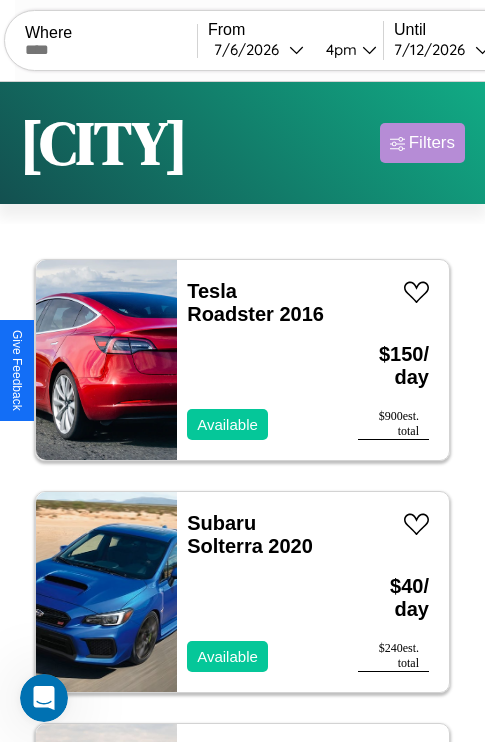 click on "Filters" at bounding box center (432, 143) 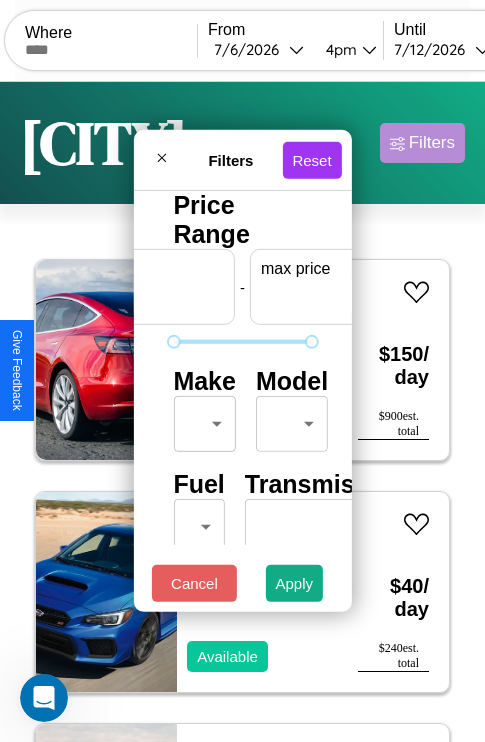 scroll, scrollTop: 0, scrollLeft: 124, axis: horizontal 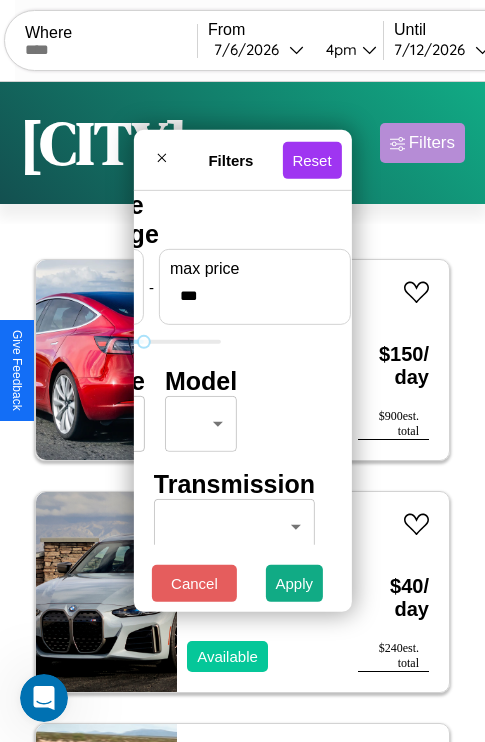 type on "***" 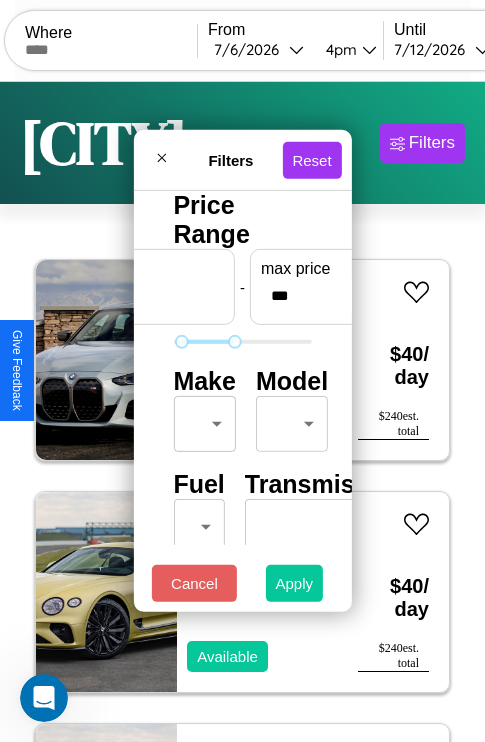 type on "**" 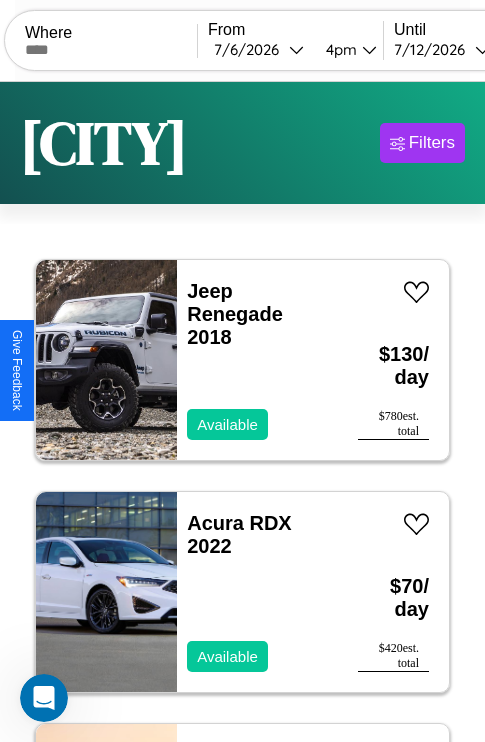 scroll, scrollTop: 66, scrollLeft: 0, axis: vertical 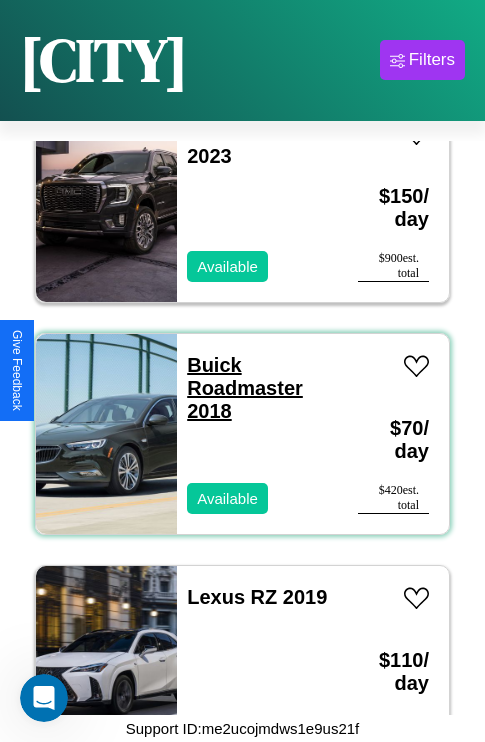 click on "[BRAND] [MODEL] [YEAR]" at bounding box center [245, 388] 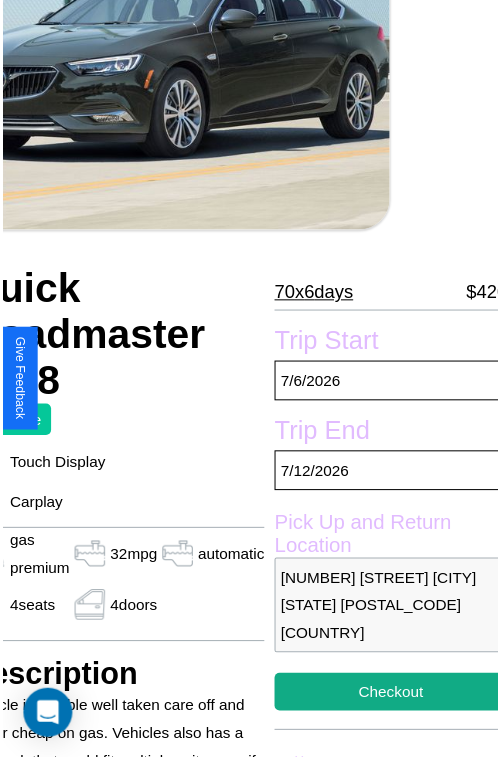 scroll, scrollTop: 219, scrollLeft: 107, axis: both 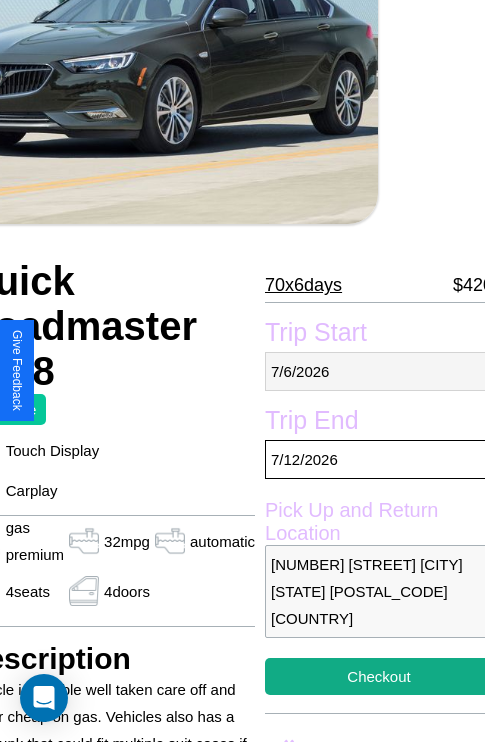 click on "[MONTH] / [DAY] / [YEAR]" at bounding box center [379, 371] 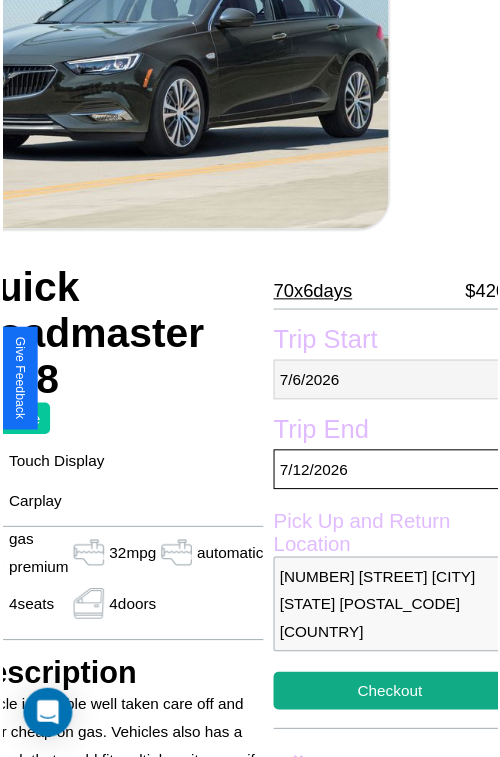 select on "*" 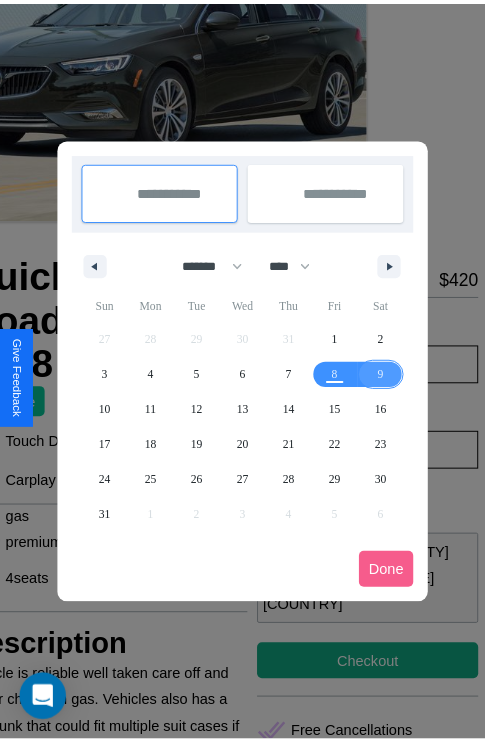 scroll, scrollTop: 0, scrollLeft: 107, axis: horizontal 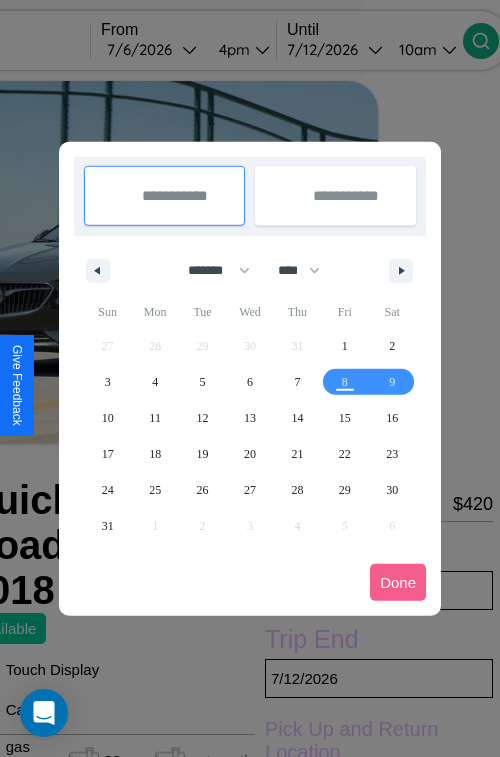 click at bounding box center (250, 378) 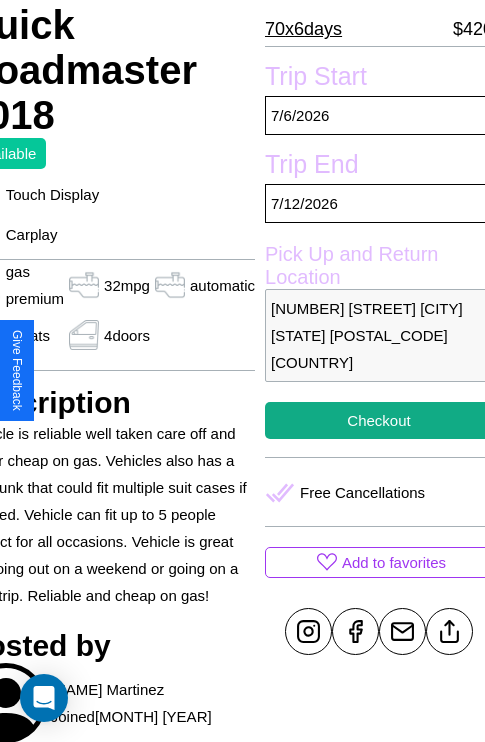 scroll, scrollTop: 524, scrollLeft: 107, axis: both 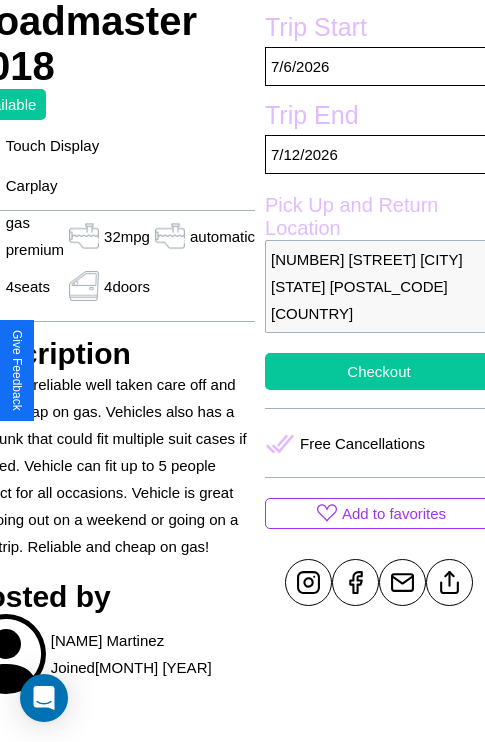 click on "Checkout" at bounding box center (379, 371) 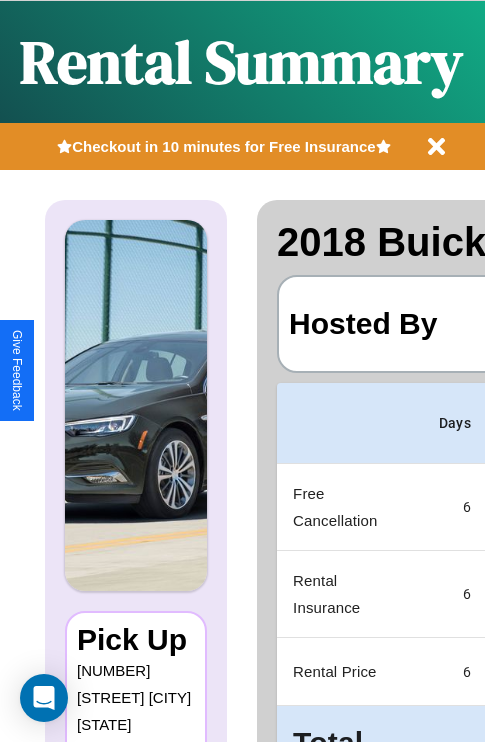scroll, scrollTop: 0, scrollLeft: 378, axis: horizontal 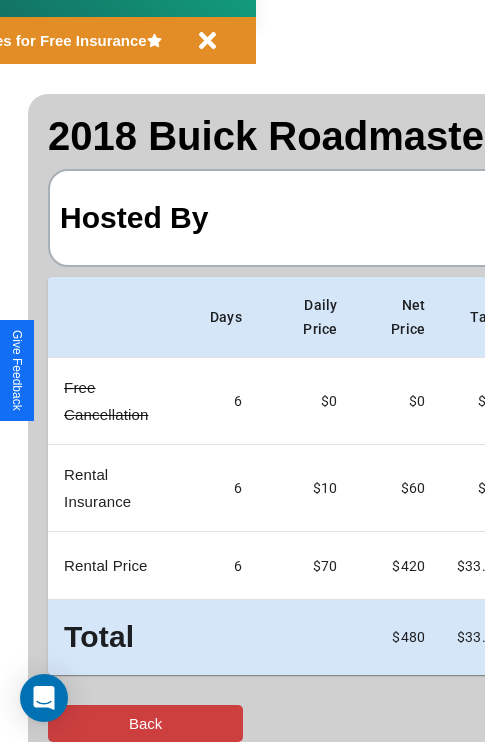 click on "Back" at bounding box center [145, 723] 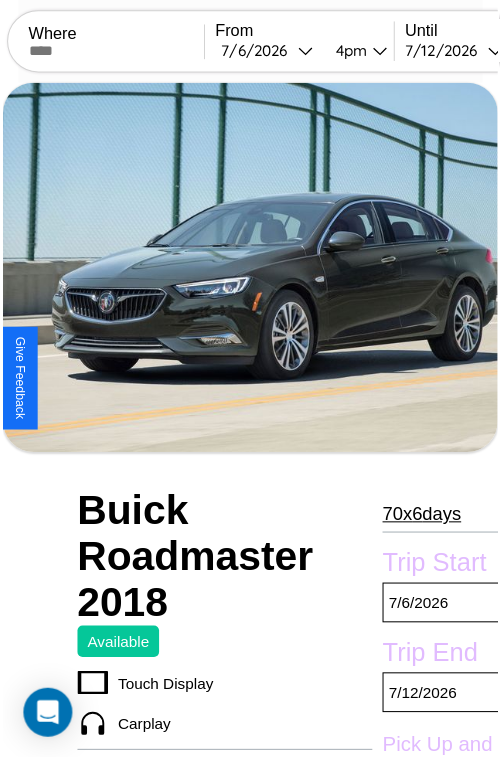 scroll, scrollTop: 219, scrollLeft: 107, axis: both 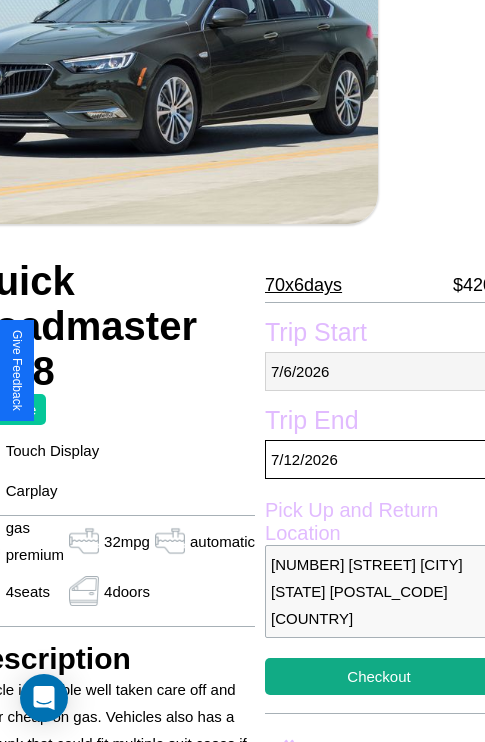 click on "7 / 6 / 2026" at bounding box center (379, 371) 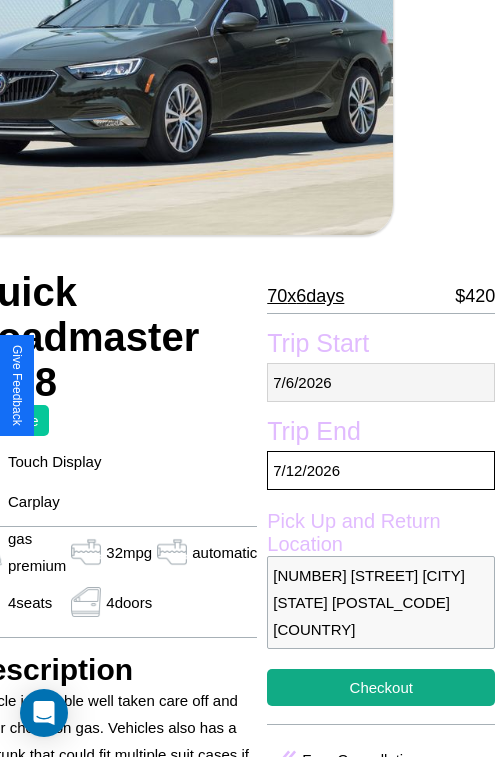select on "*" 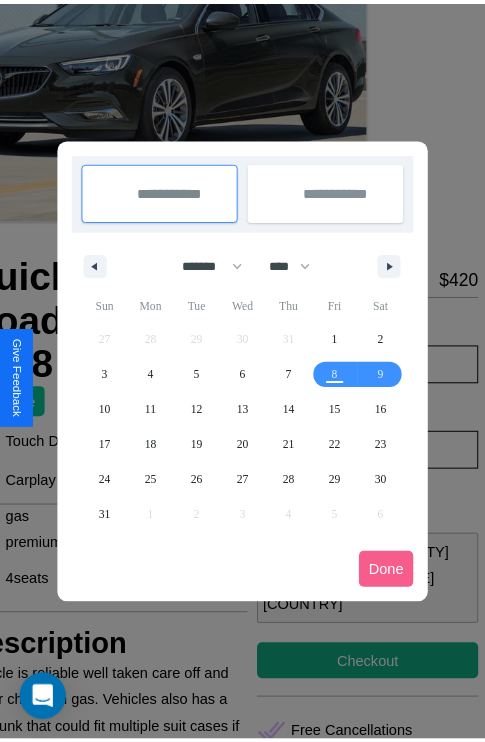 scroll, scrollTop: 0, scrollLeft: 107, axis: horizontal 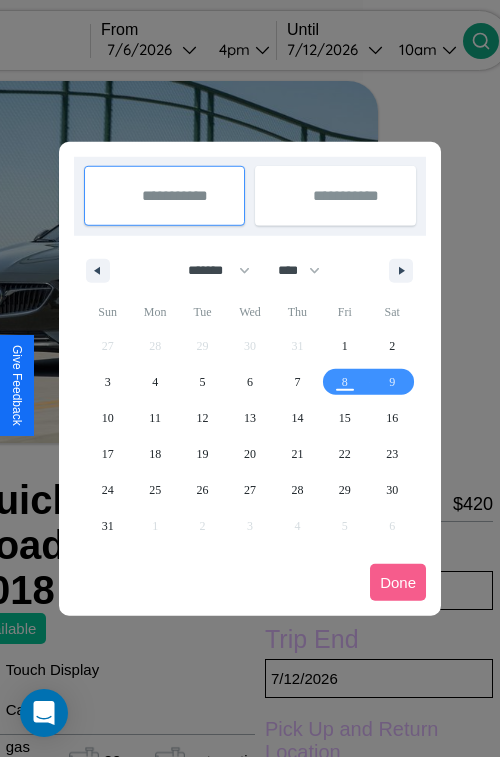 click at bounding box center [250, 378] 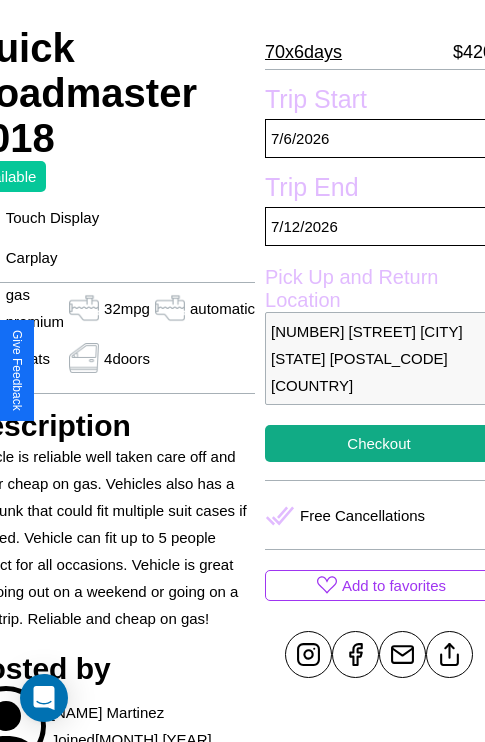 scroll, scrollTop: 524, scrollLeft: 107, axis: both 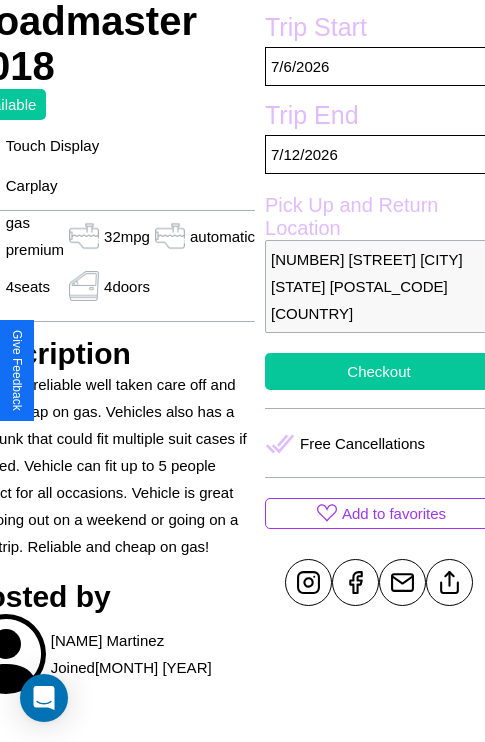 click on "Checkout" at bounding box center (379, 371) 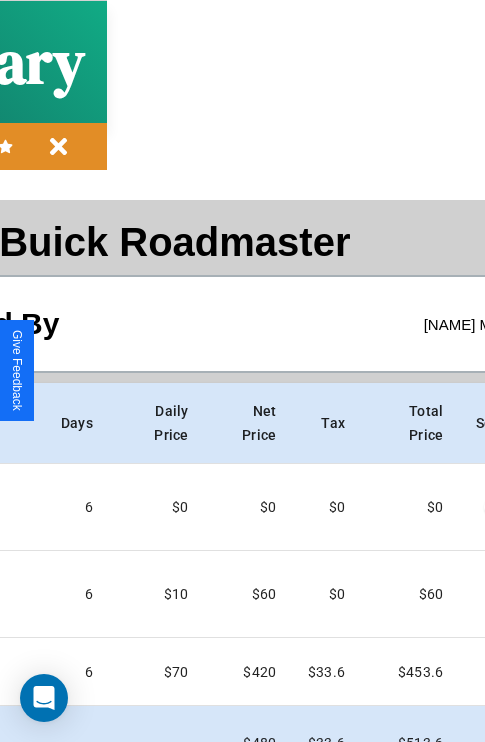 scroll, scrollTop: 106, scrollLeft: 384, axis: both 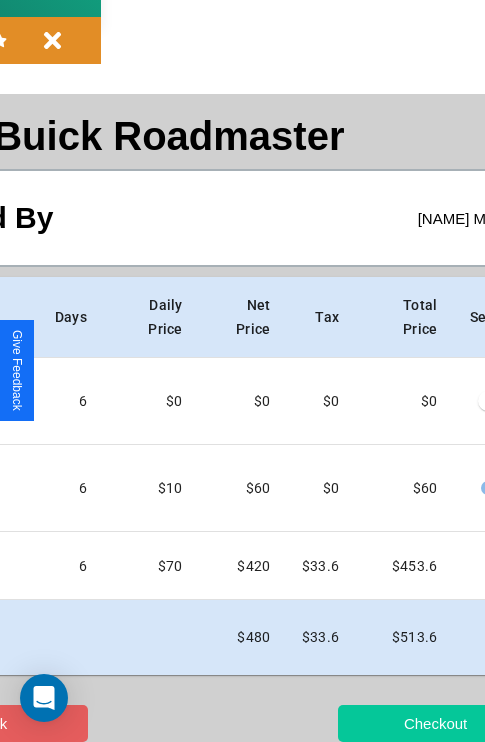 click on "Checkout" at bounding box center [435, 723] 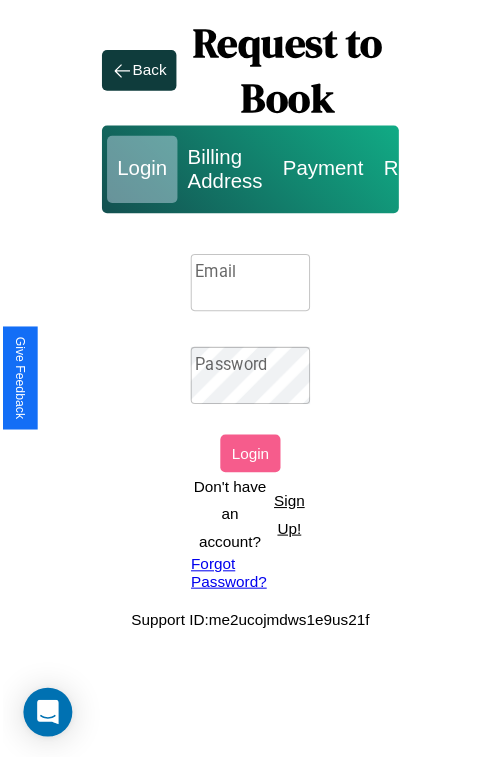 scroll, scrollTop: 0, scrollLeft: 0, axis: both 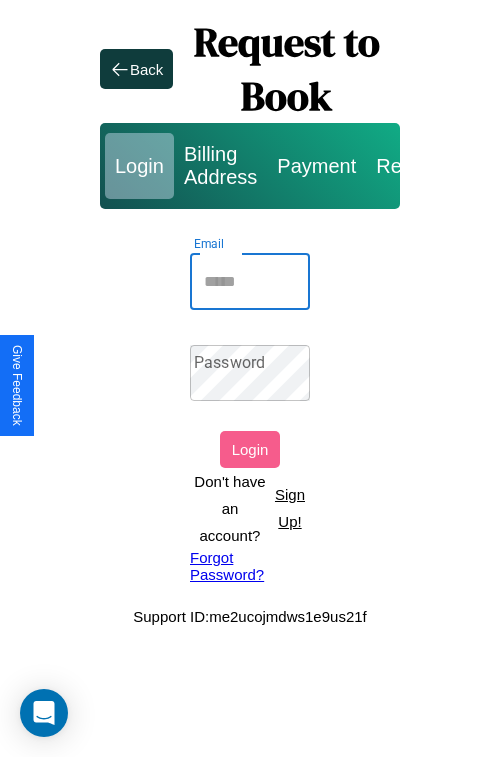 click on "Email" at bounding box center (250, 282) 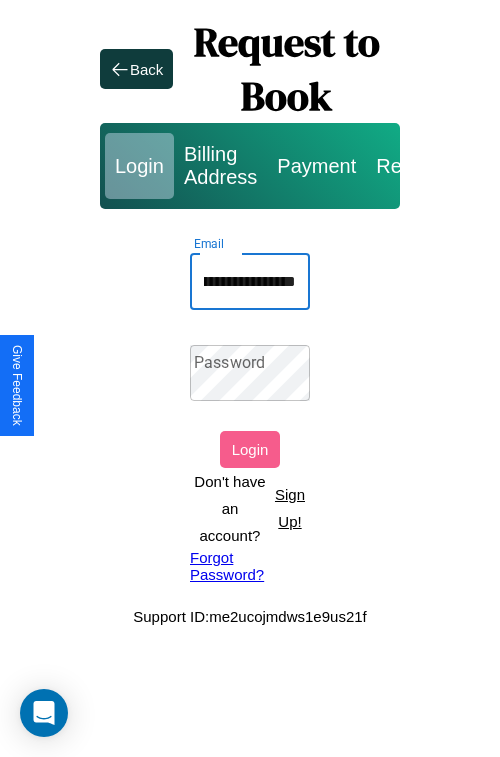 scroll, scrollTop: 0, scrollLeft: 115, axis: horizontal 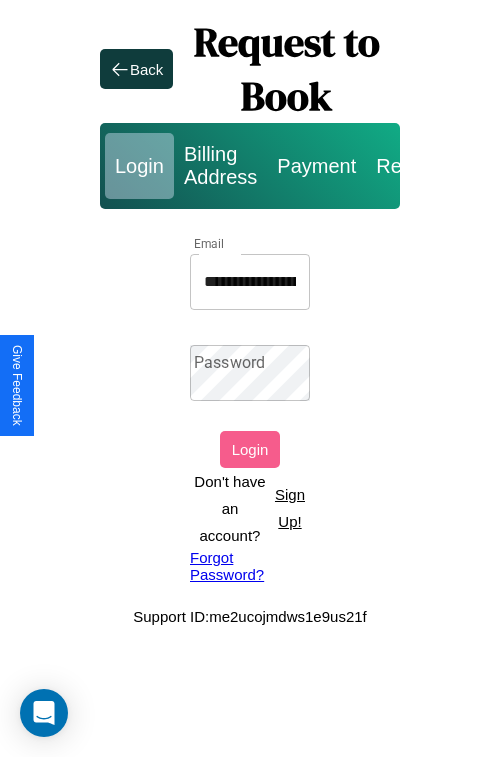 click on "Forgot Password?" at bounding box center (250, 566) 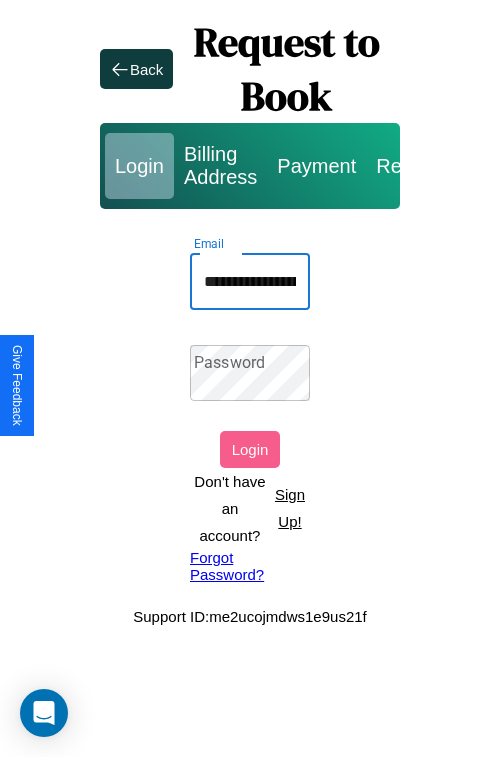scroll, scrollTop: 0, scrollLeft: 116, axis: horizontal 